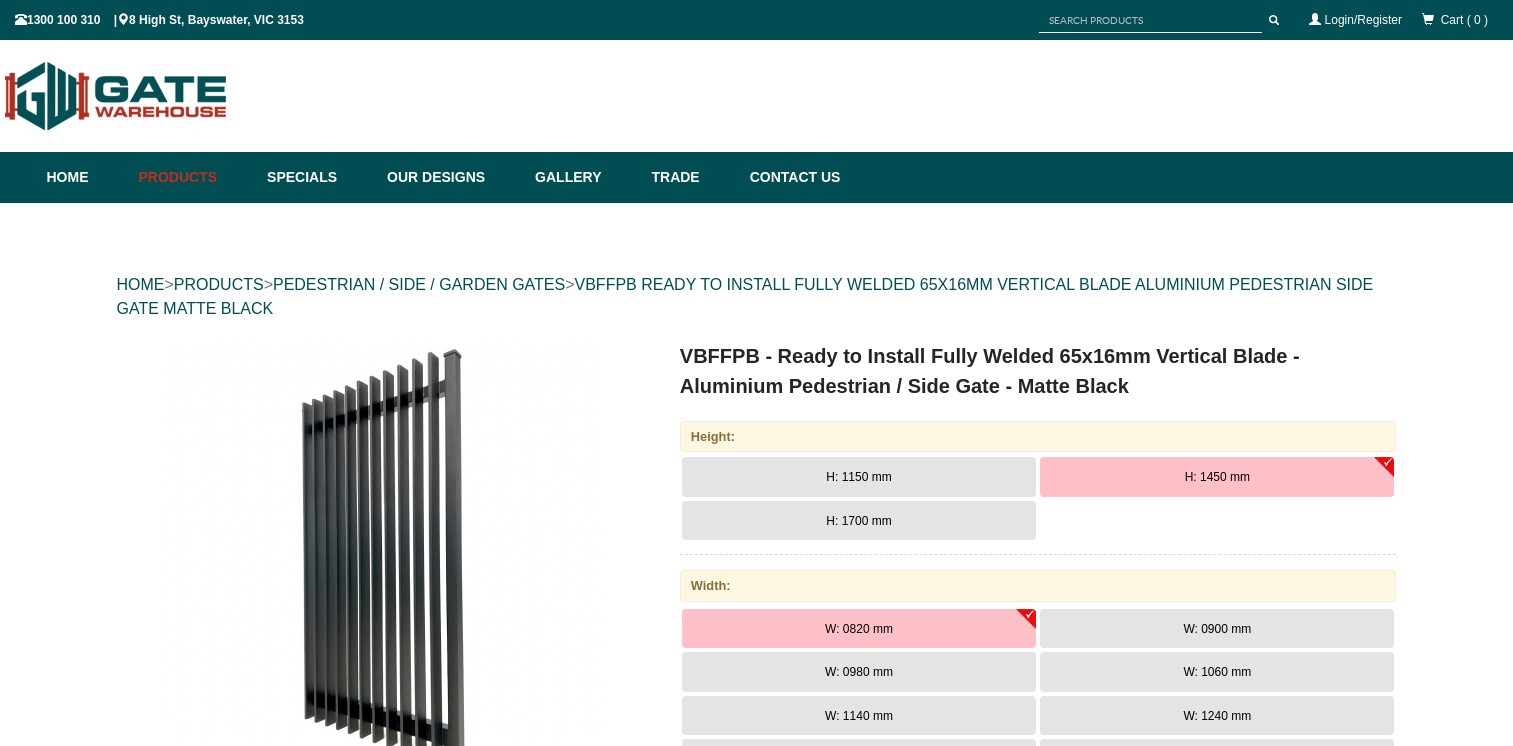 scroll, scrollTop: 50, scrollLeft: 0, axis: vertical 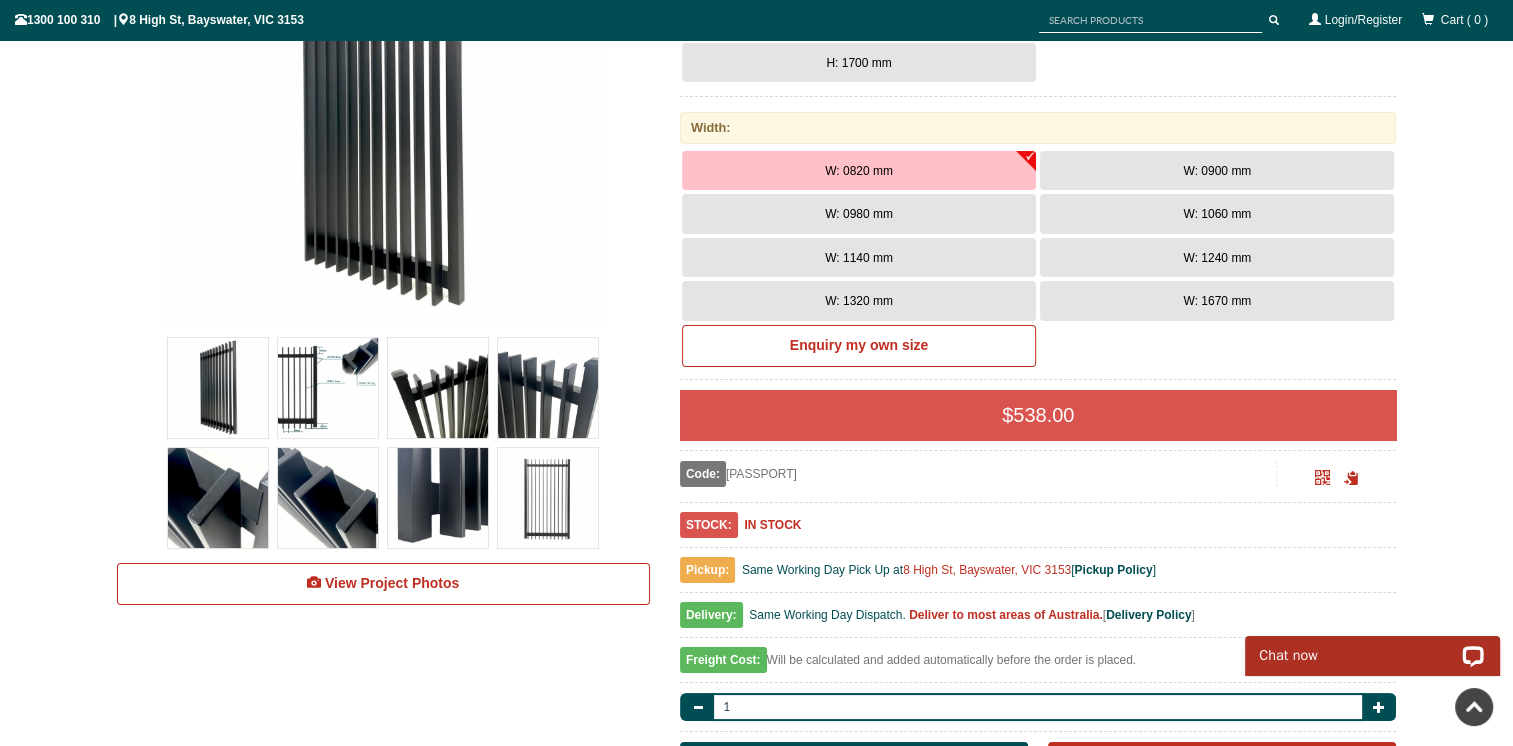 click at bounding box center (328, 388) 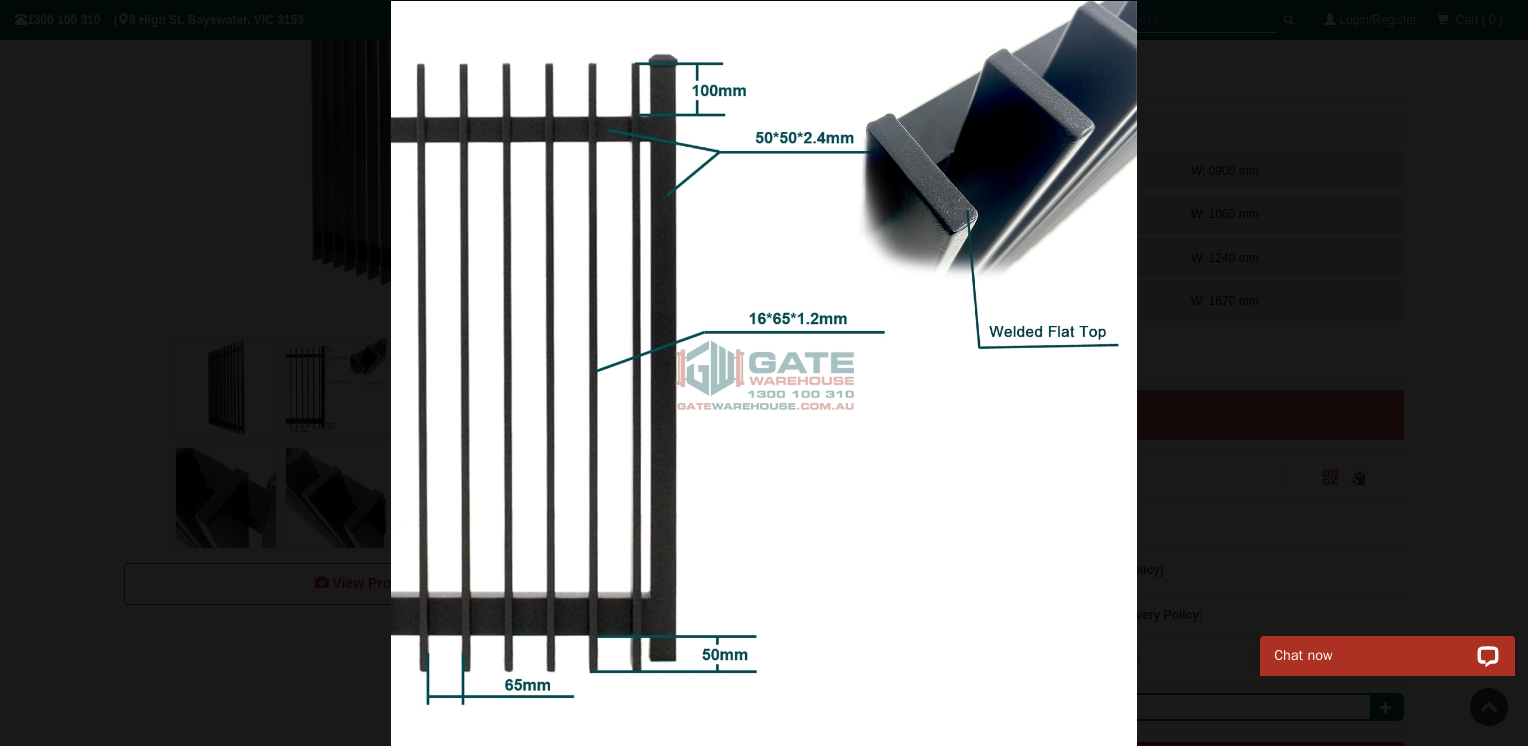 click at bounding box center (764, 374) 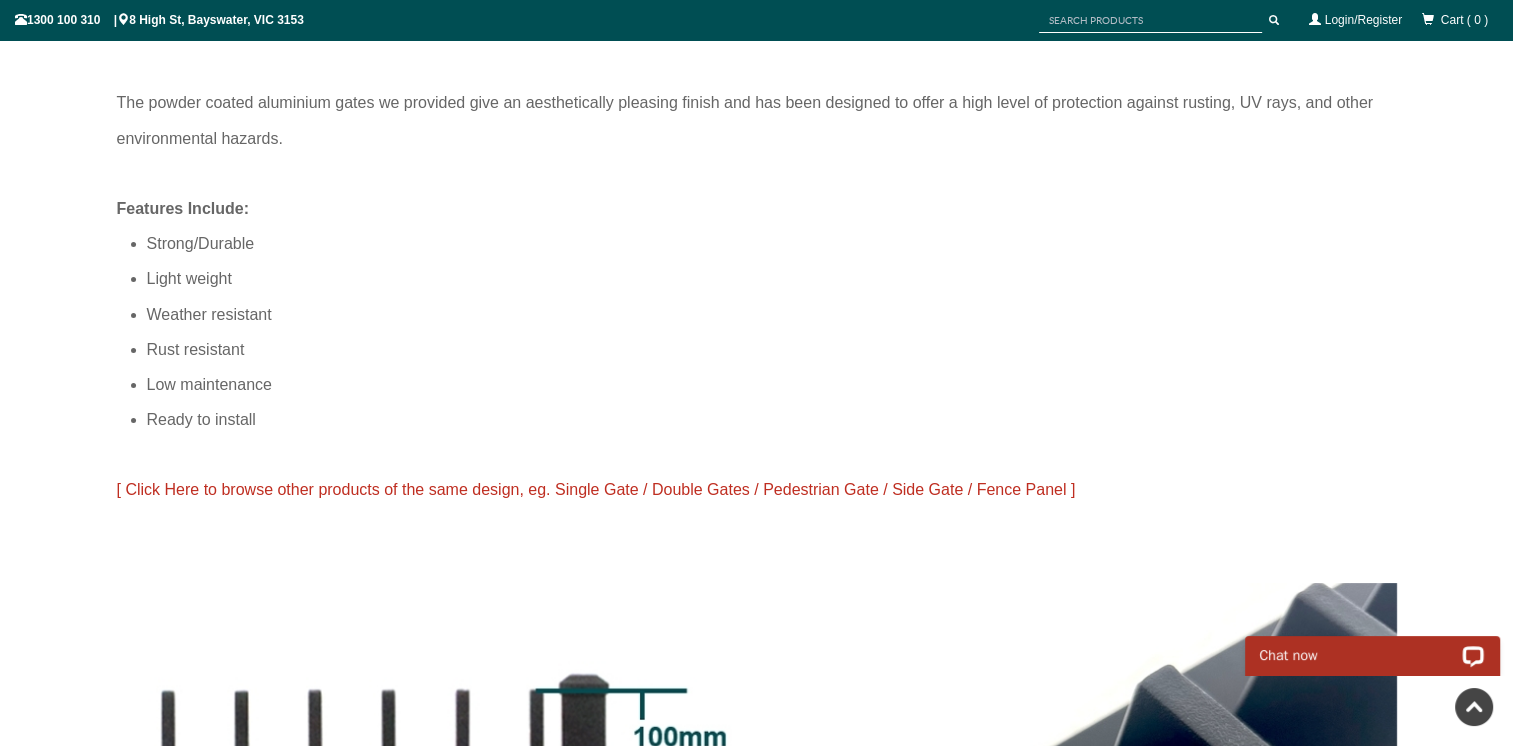 scroll, scrollTop: 1958, scrollLeft: 0, axis: vertical 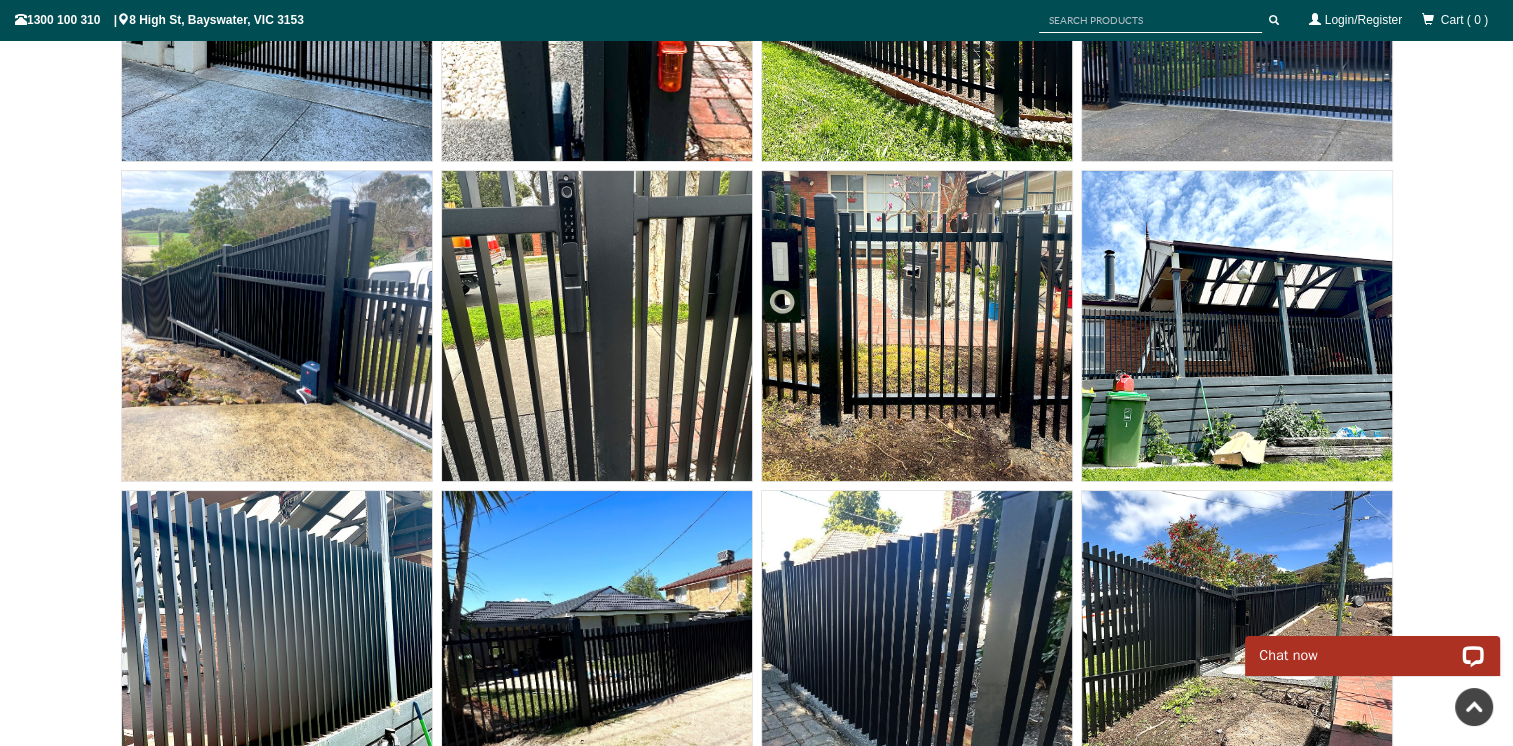 click at bounding box center (277, 326) 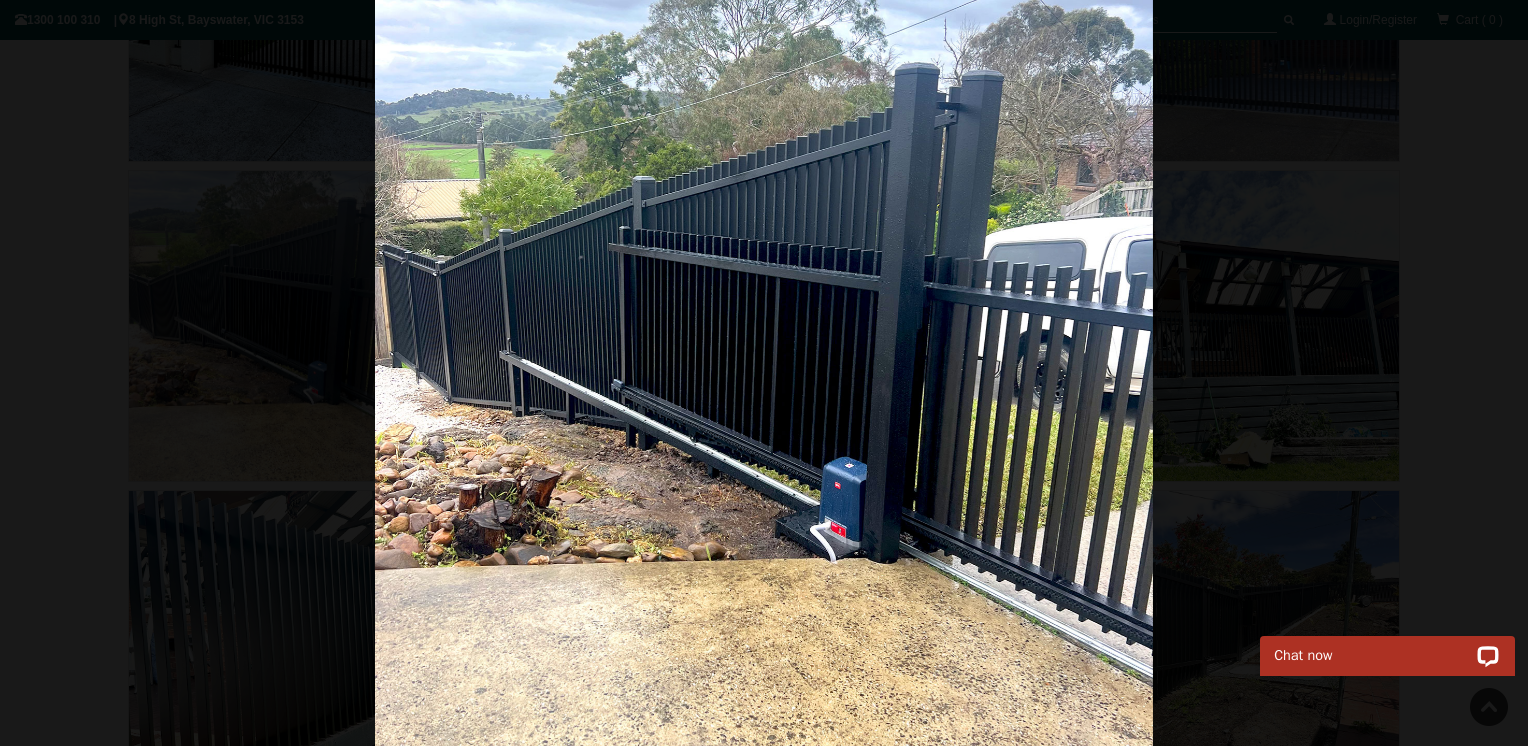click at bounding box center (764, 373) 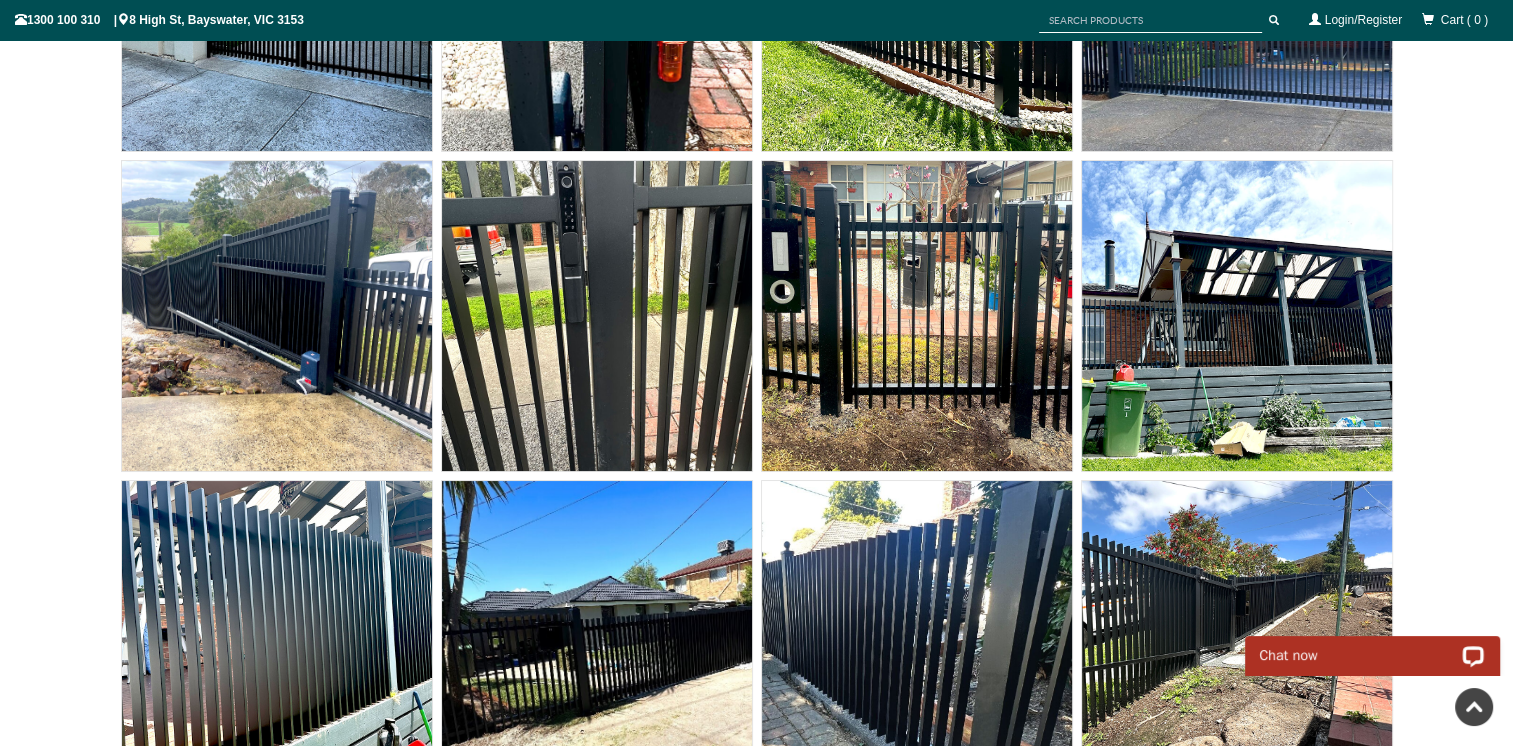 scroll, scrollTop: 12392, scrollLeft: 0, axis: vertical 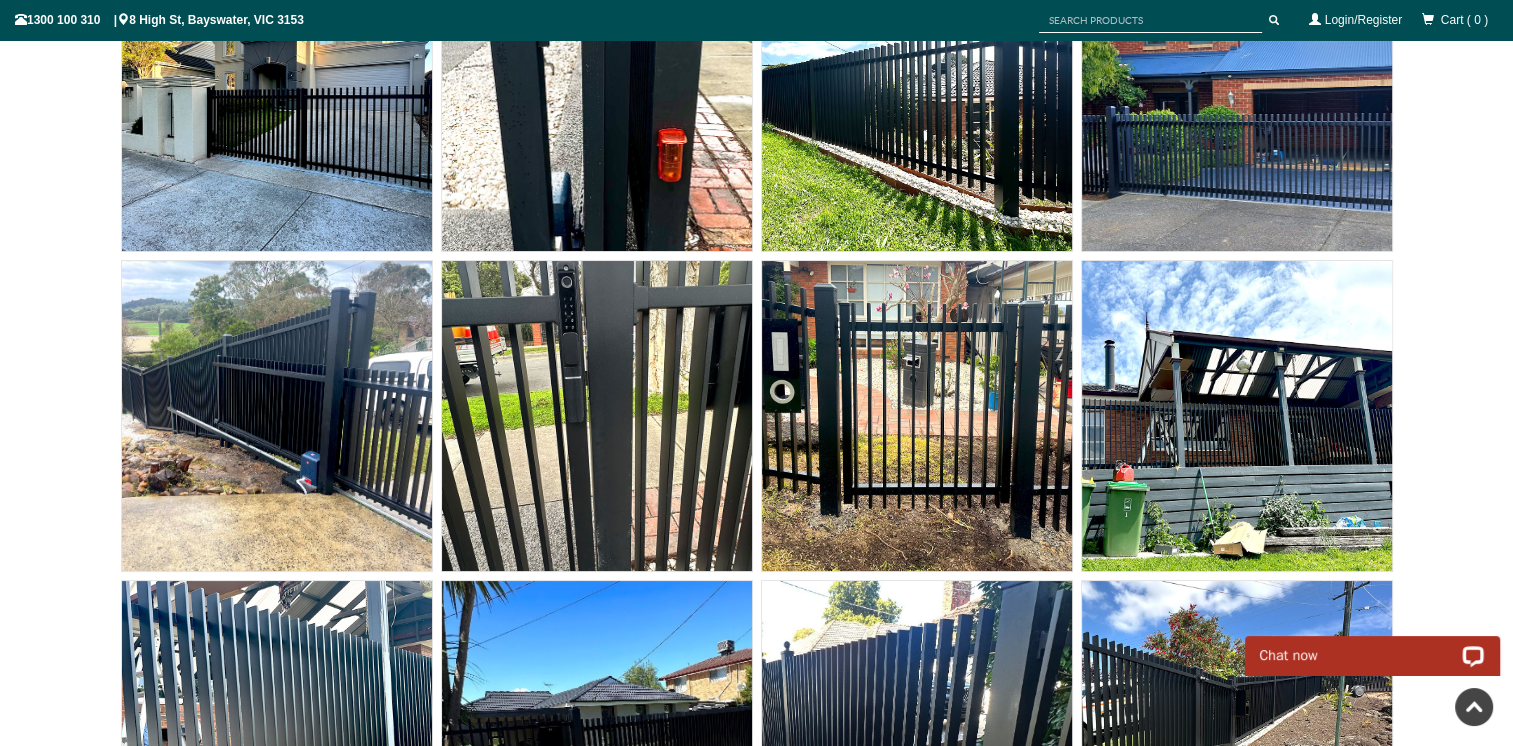 click at bounding box center [277, 416] 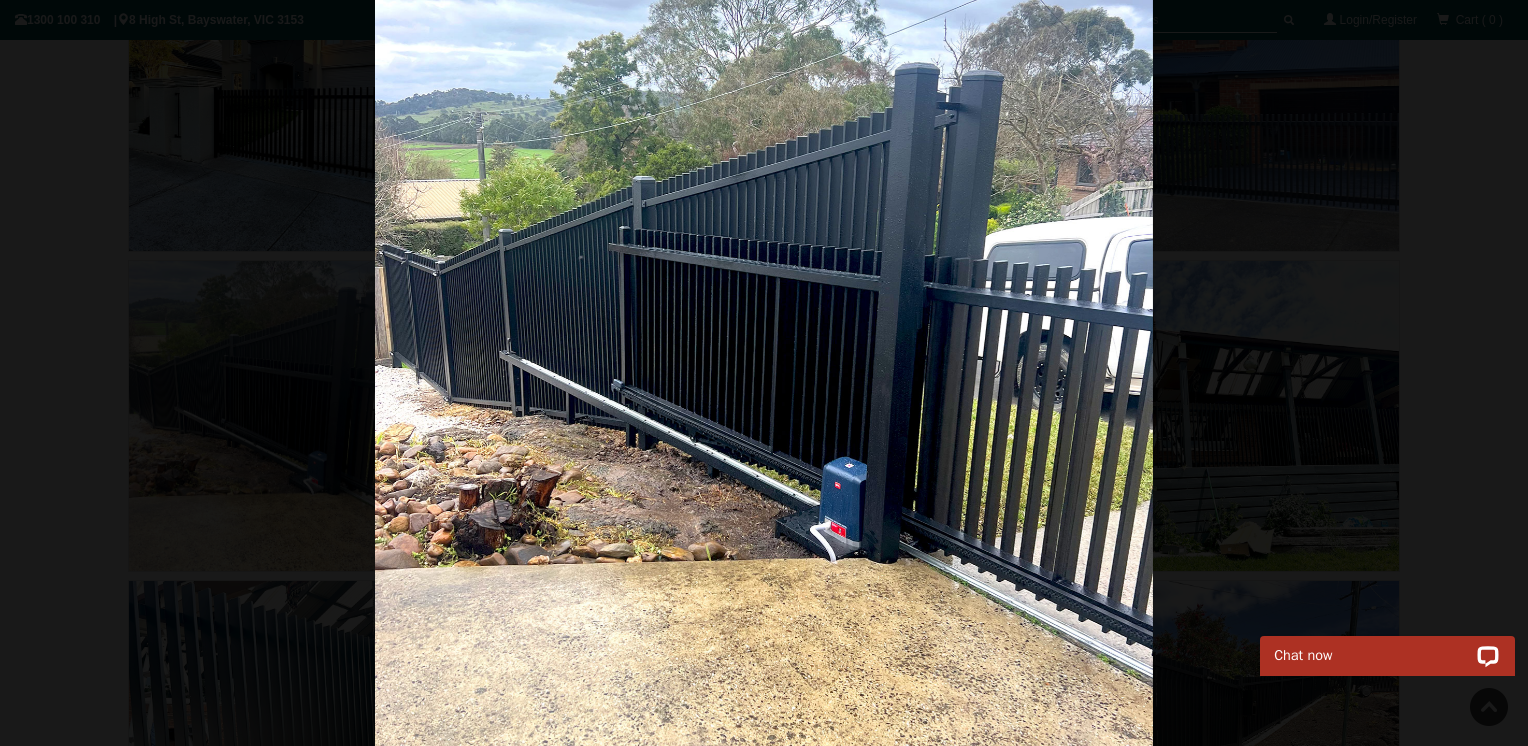 click at bounding box center [764, 373] 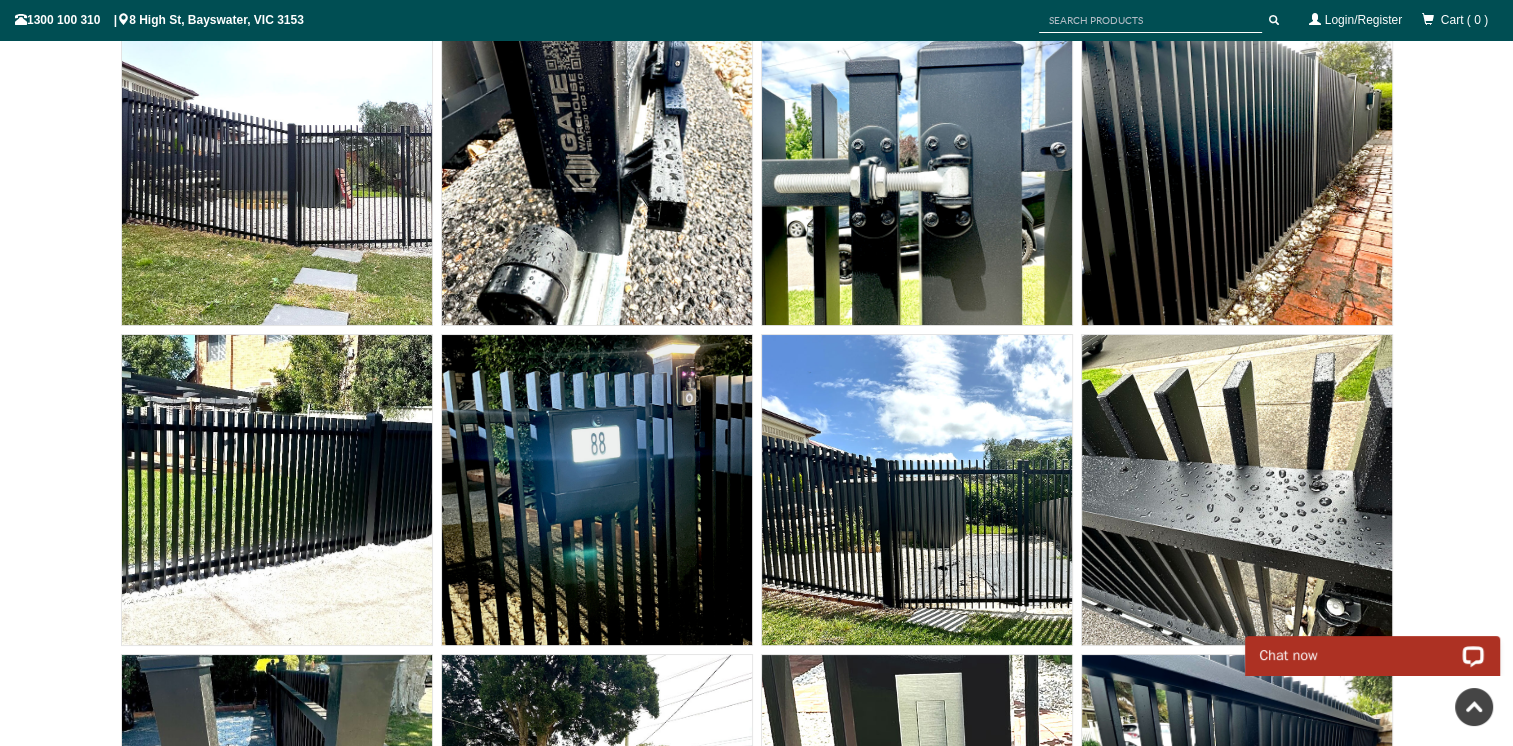 scroll, scrollTop: 13099, scrollLeft: 0, axis: vertical 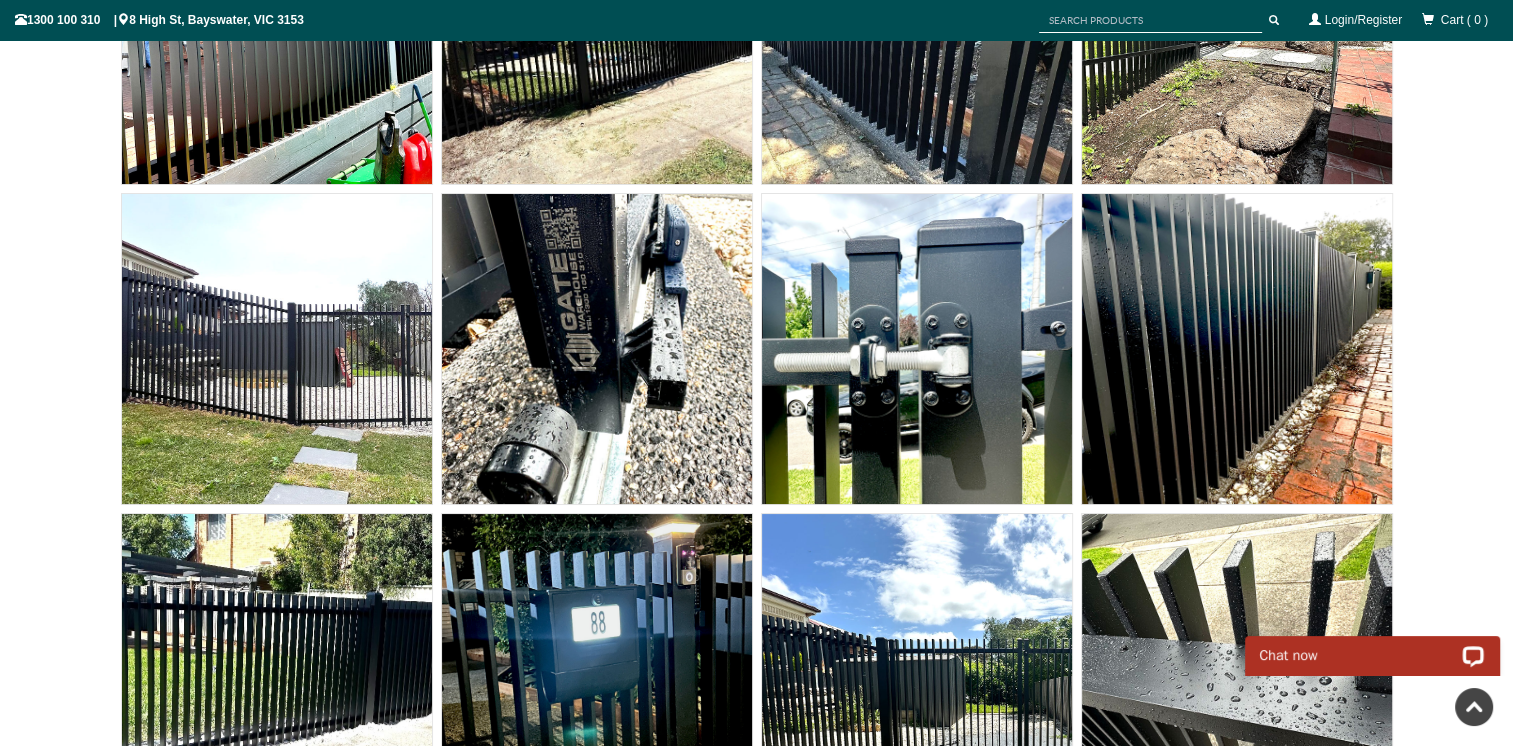 click at bounding box center [1237, 349] 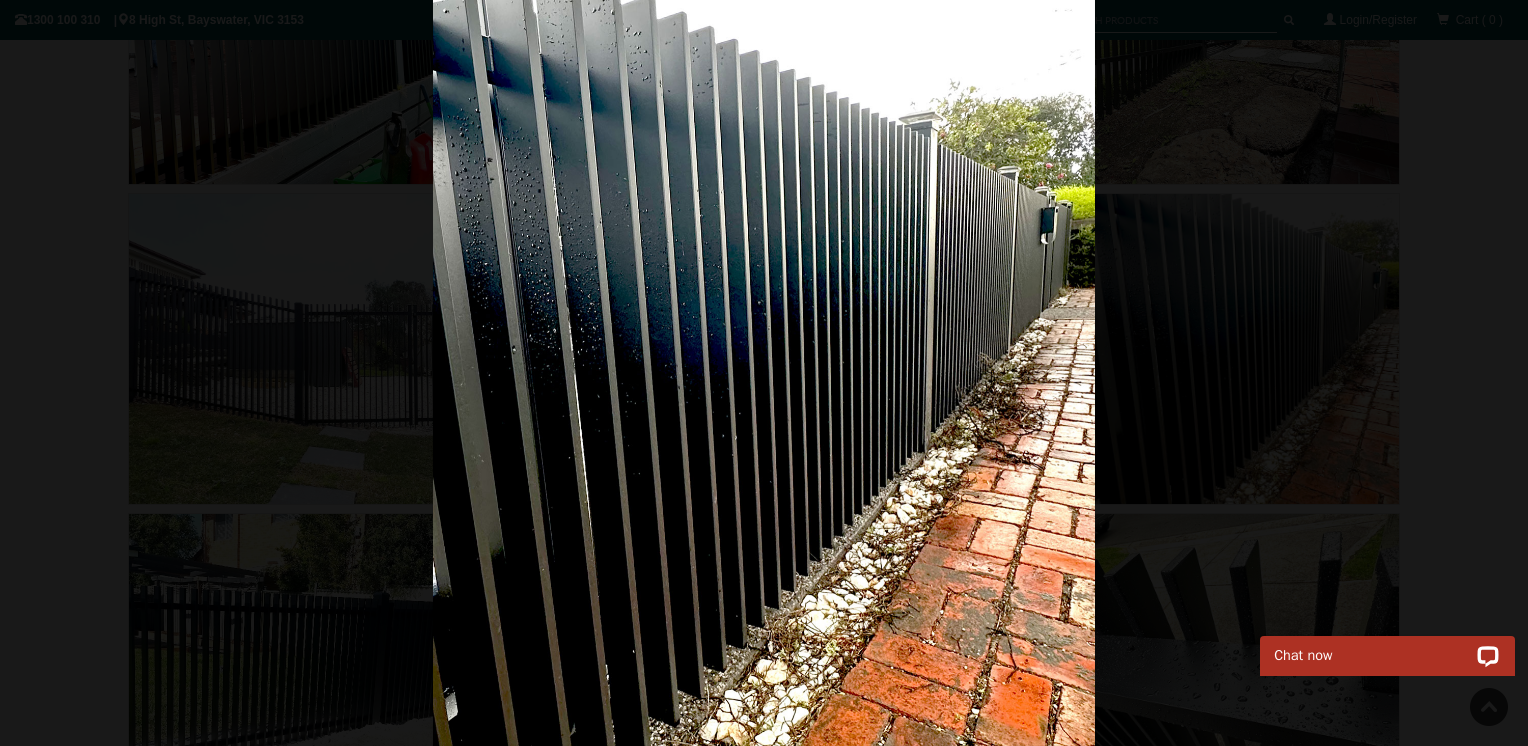 click at bounding box center (764, 373) 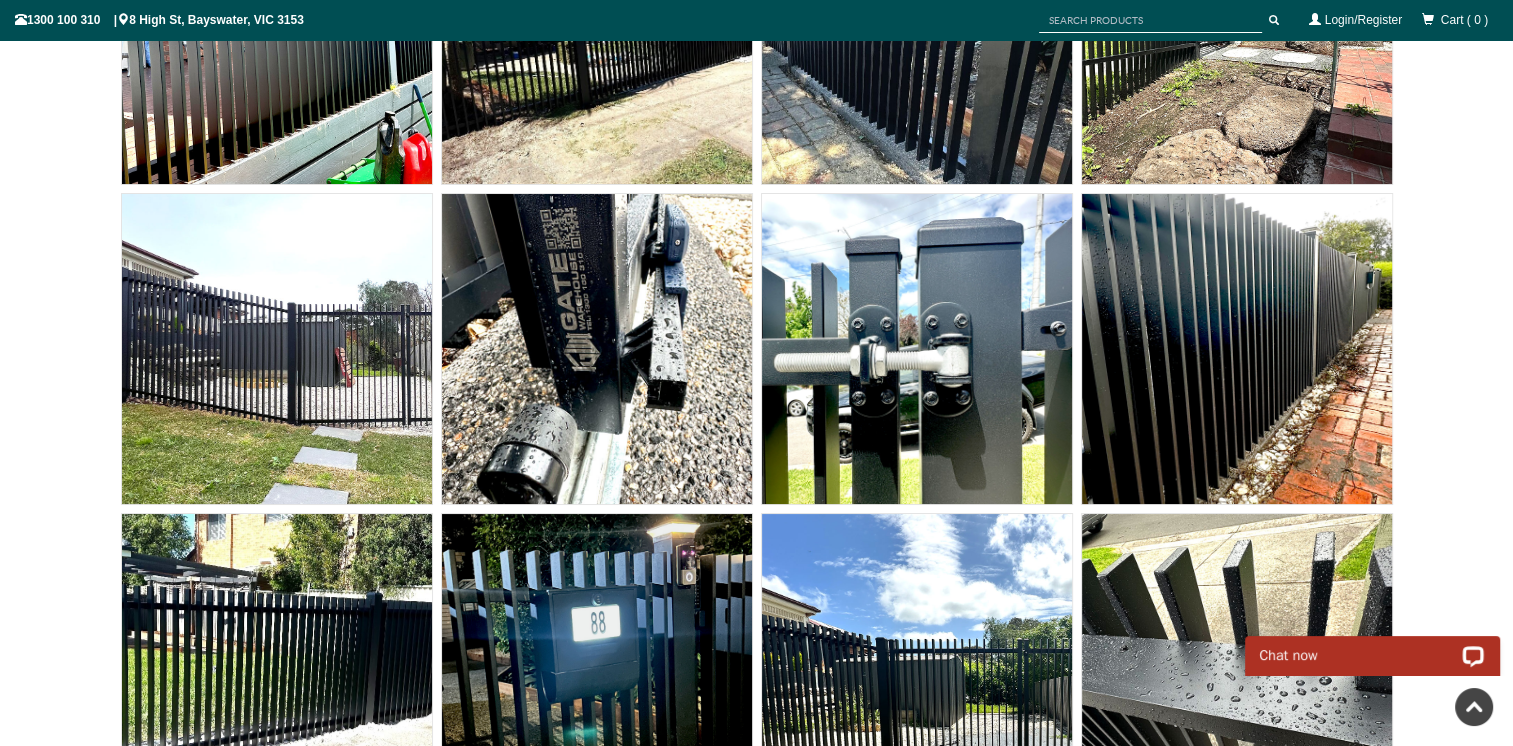 scroll, scrollTop: 13599, scrollLeft: 0, axis: vertical 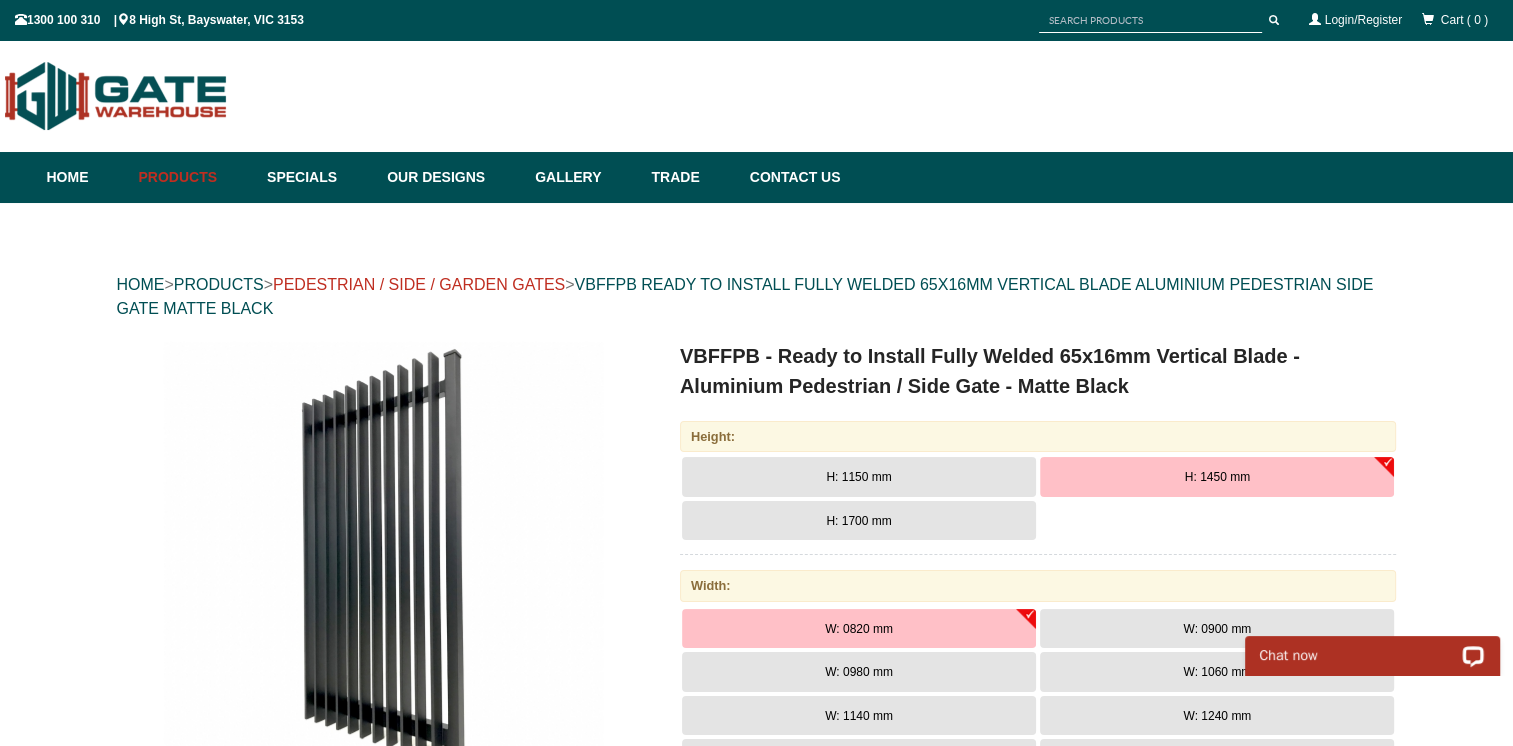 click on "PEDESTRIAN / SIDE / GARDEN GATES" at bounding box center [419, 284] 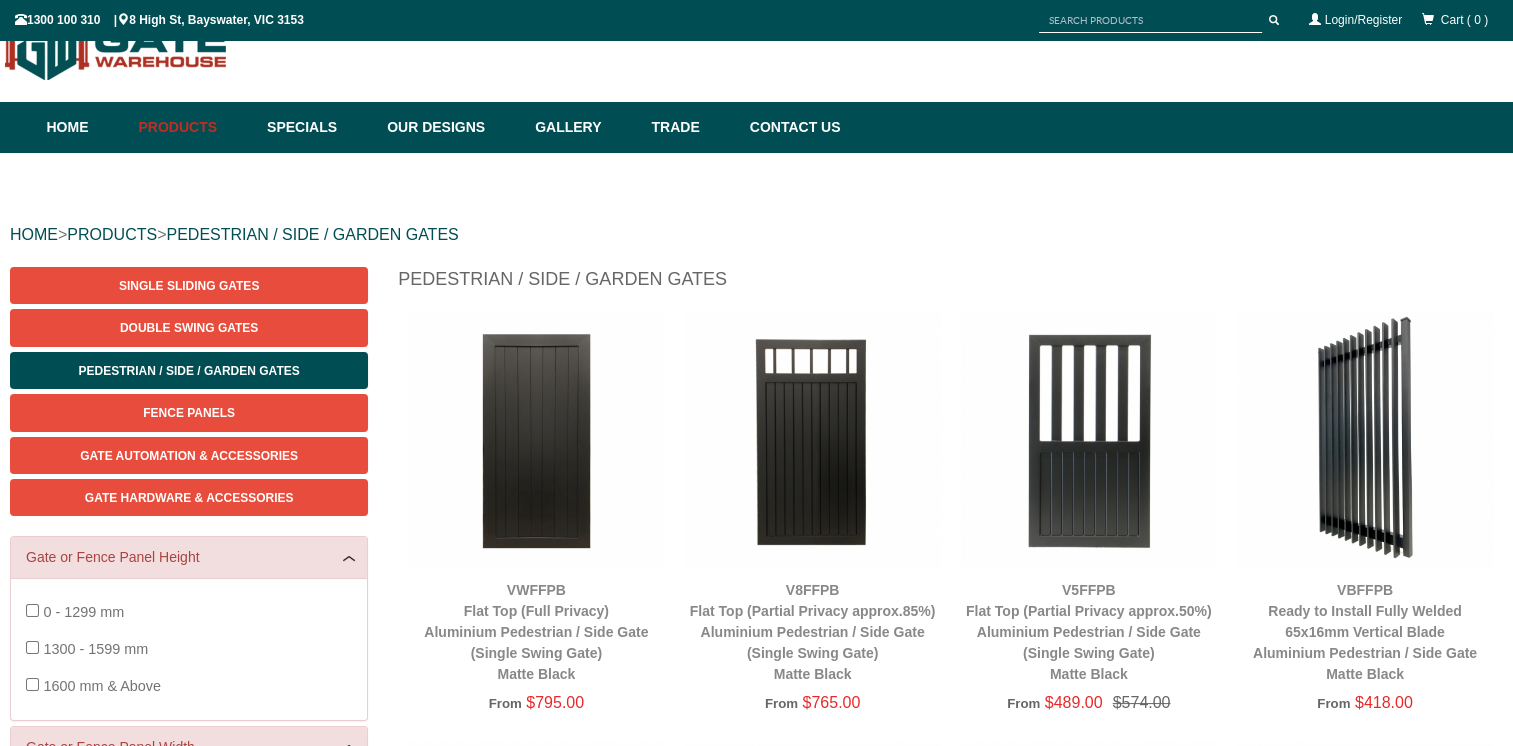 scroll, scrollTop: 50, scrollLeft: 0, axis: vertical 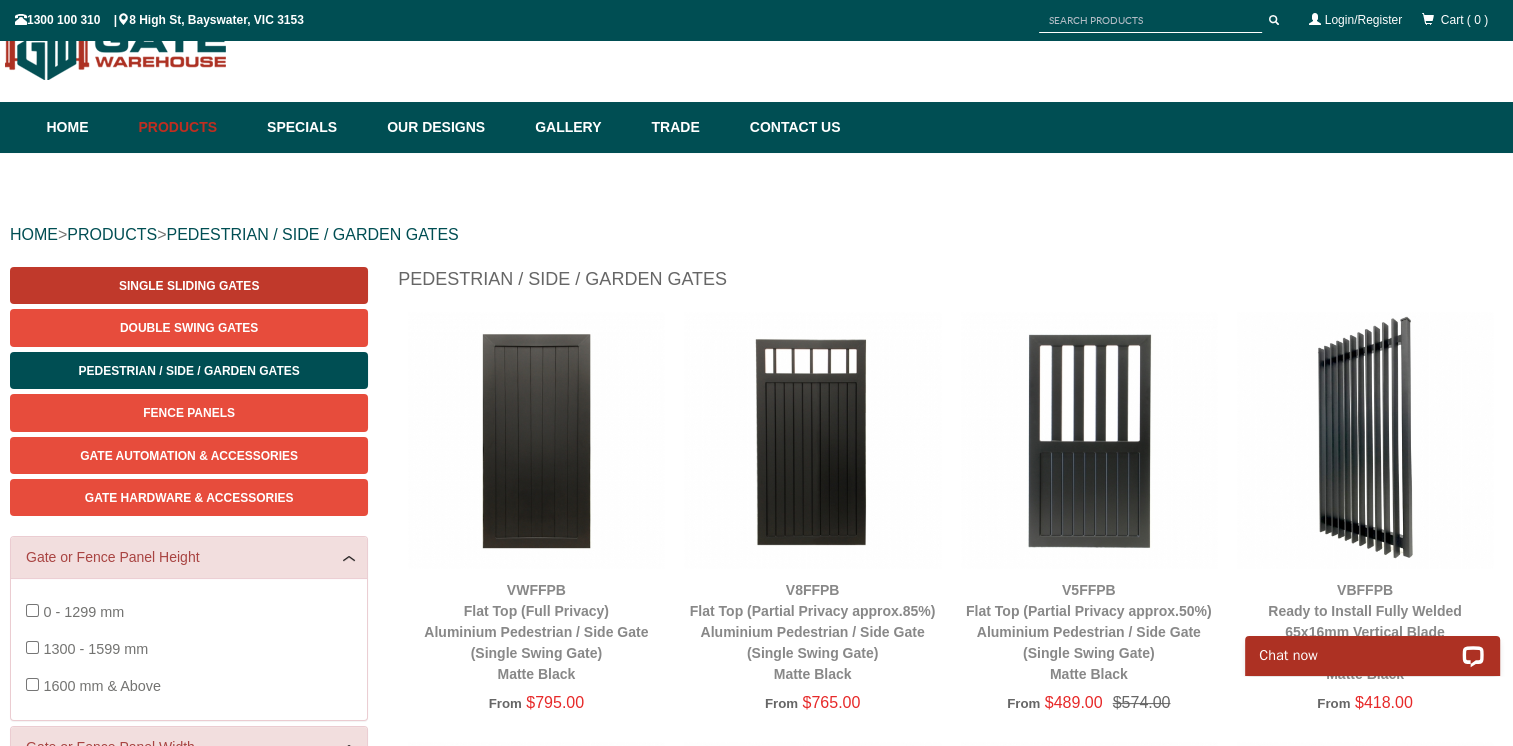 click on "Single Sliding Gates" at bounding box center [189, 286] 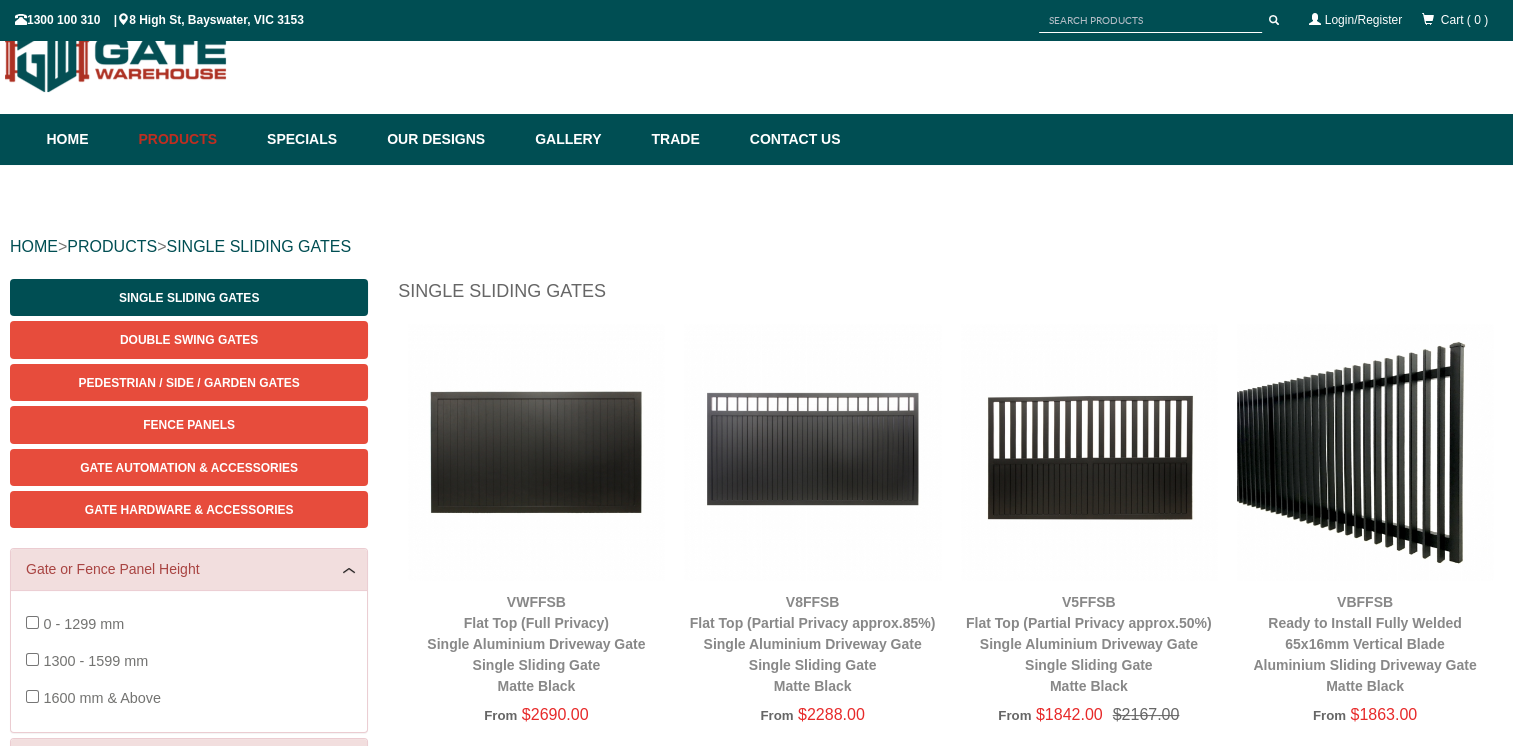 scroll, scrollTop: 50, scrollLeft: 0, axis: vertical 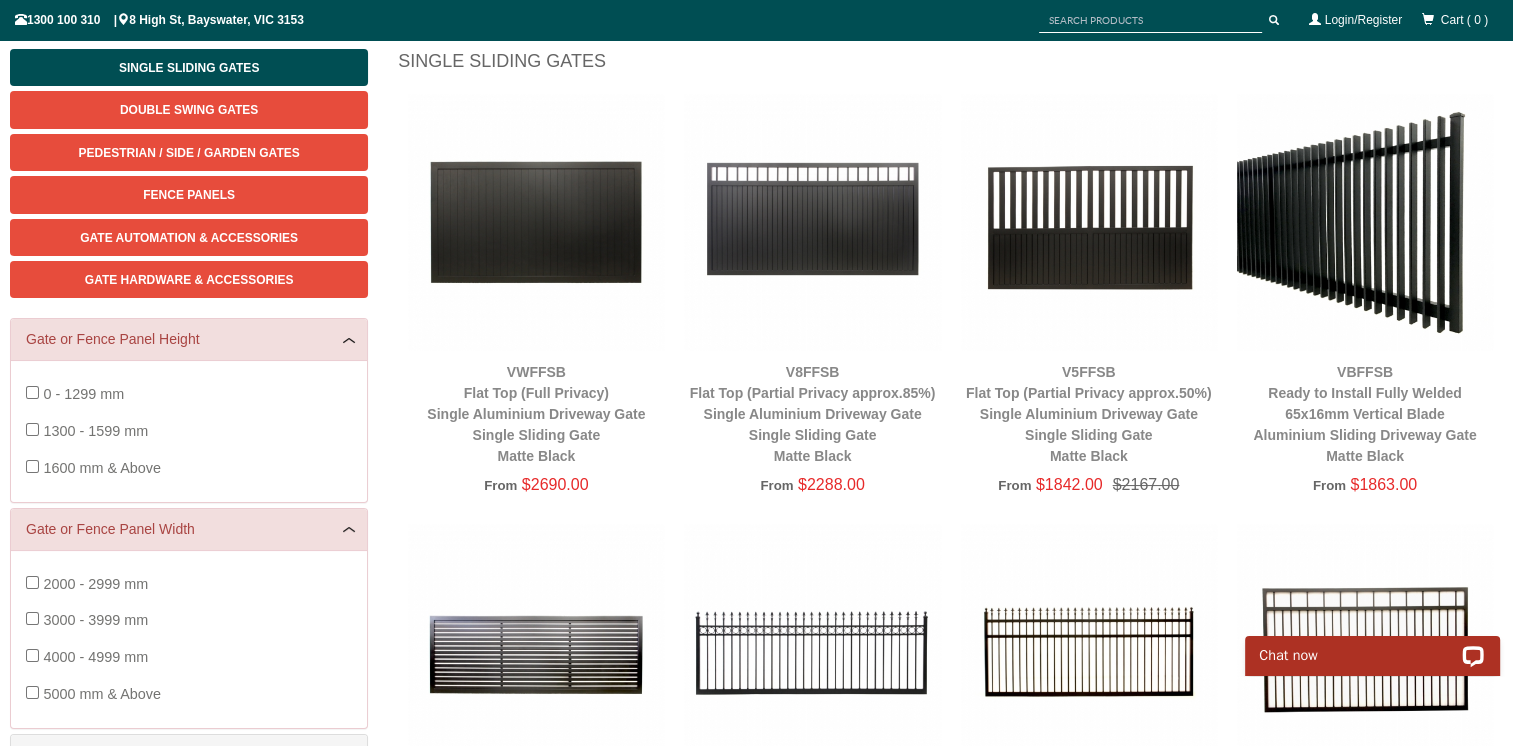 click at bounding box center (1365, 222) 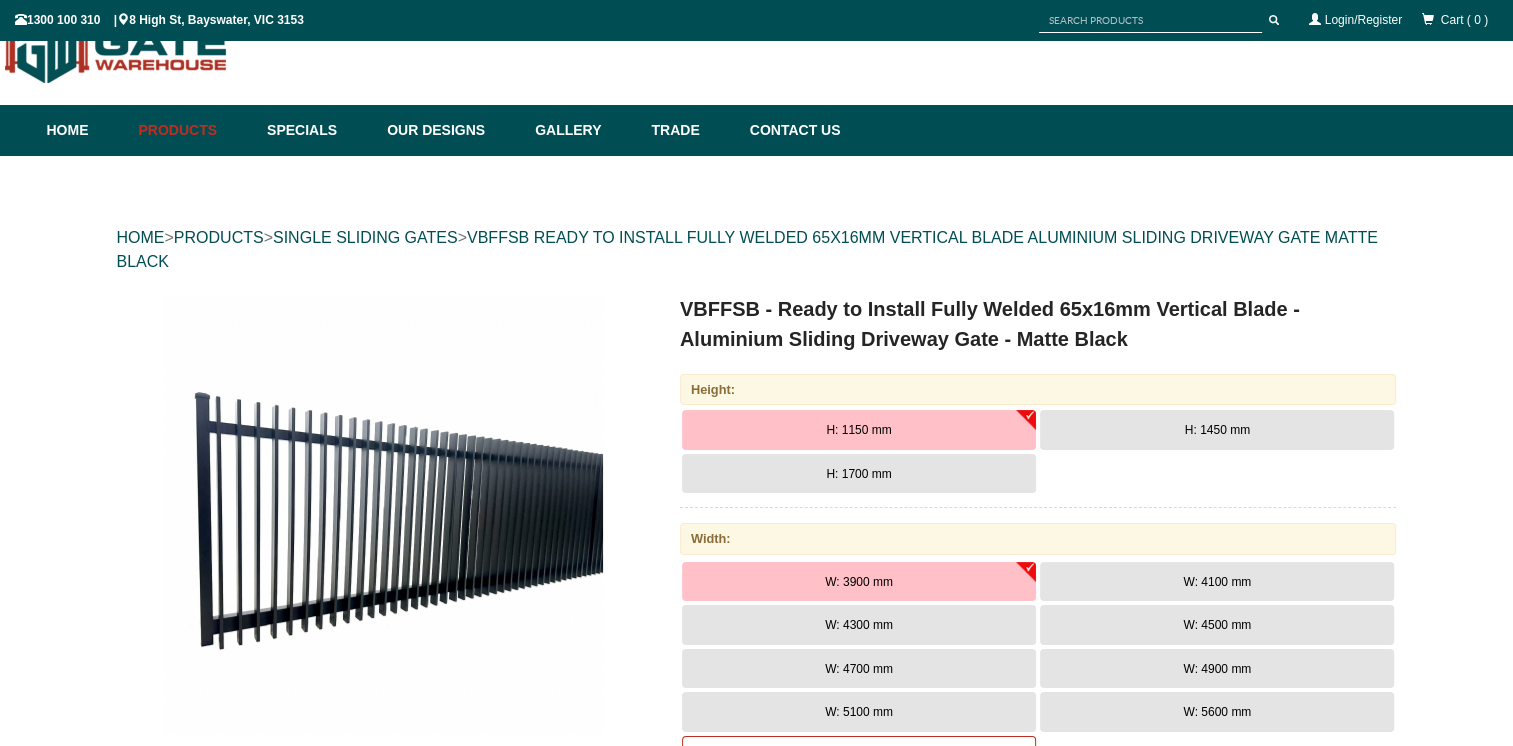 scroll, scrollTop: 50, scrollLeft: 0, axis: vertical 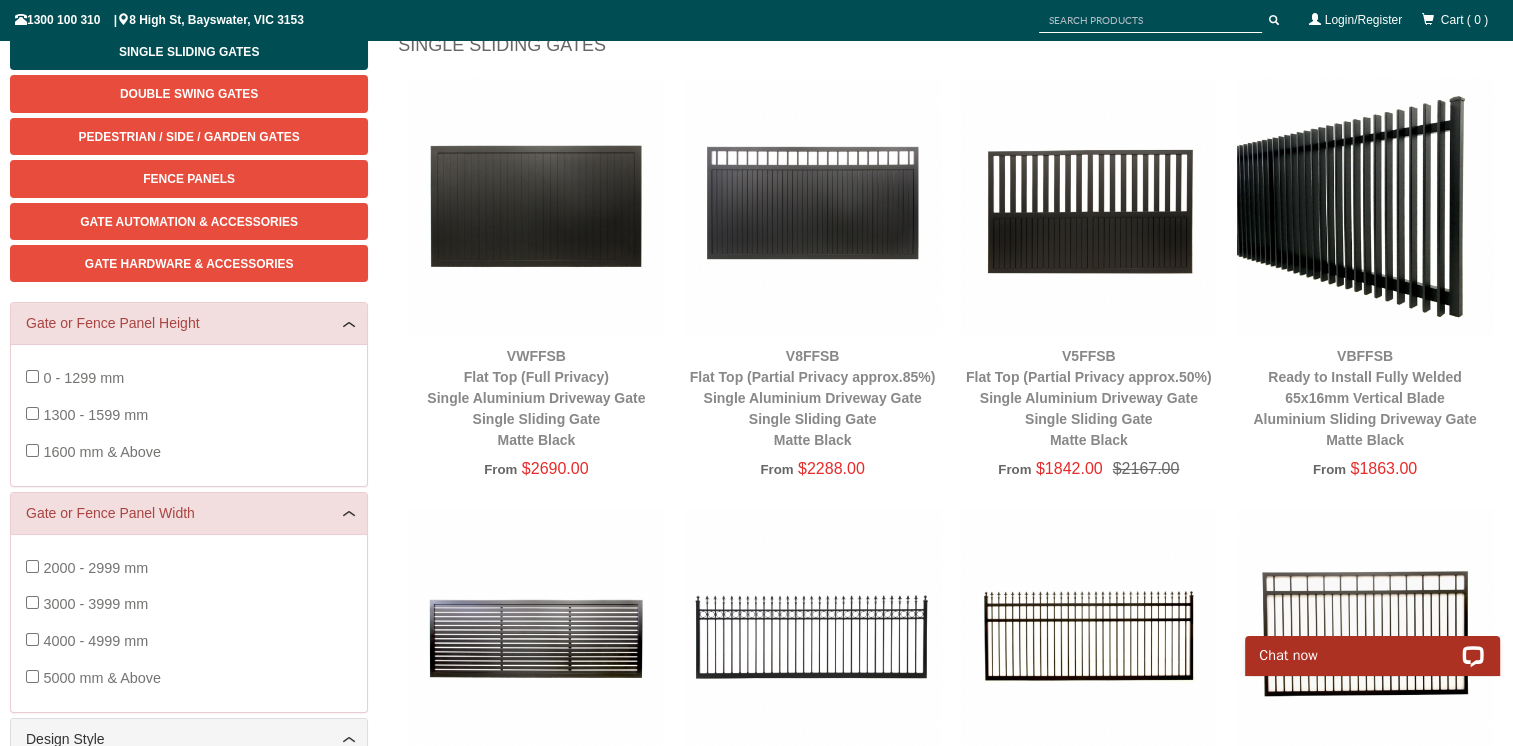 click at bounding box center (1365, 206) 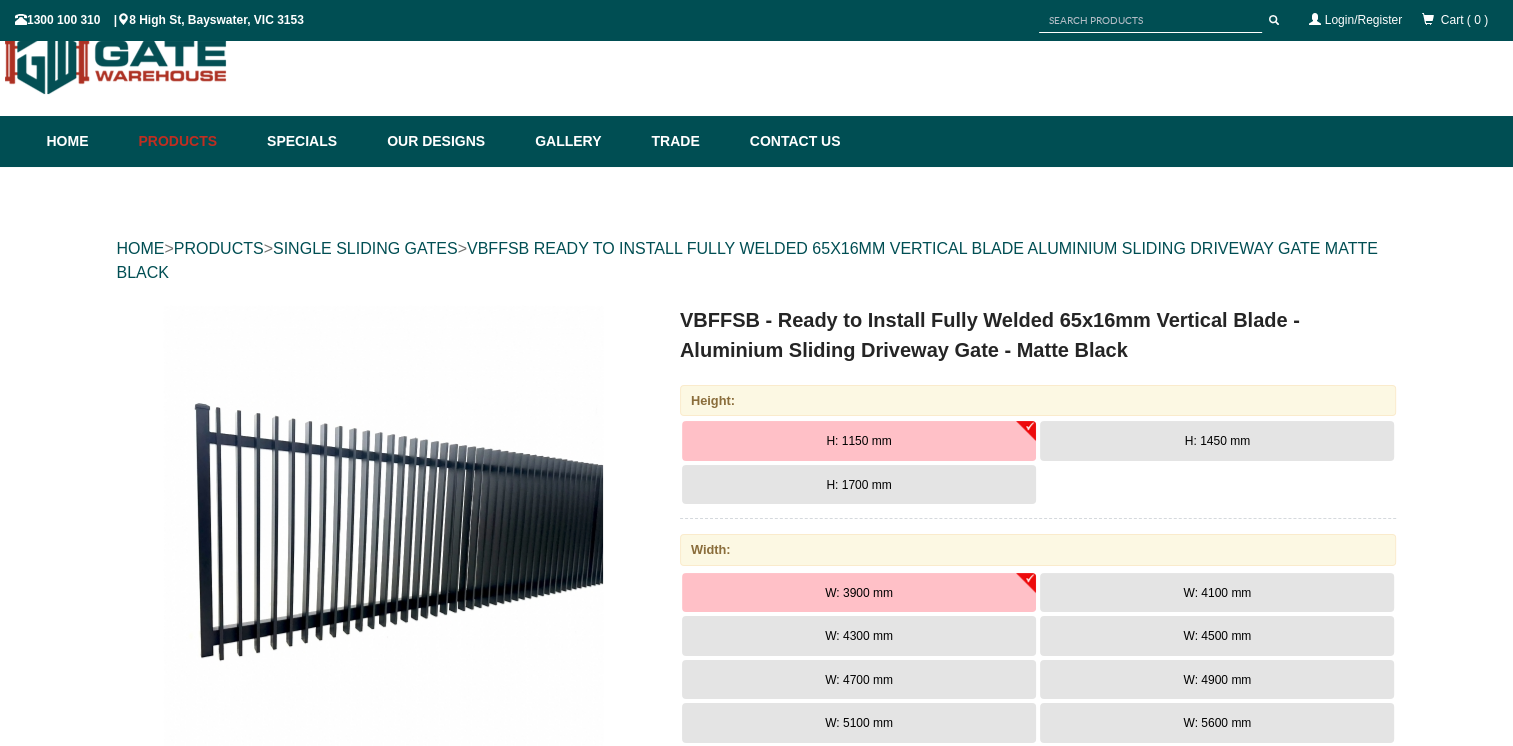 scroll, scrollTop: 50, scrollLeft: 0, axis: vertical 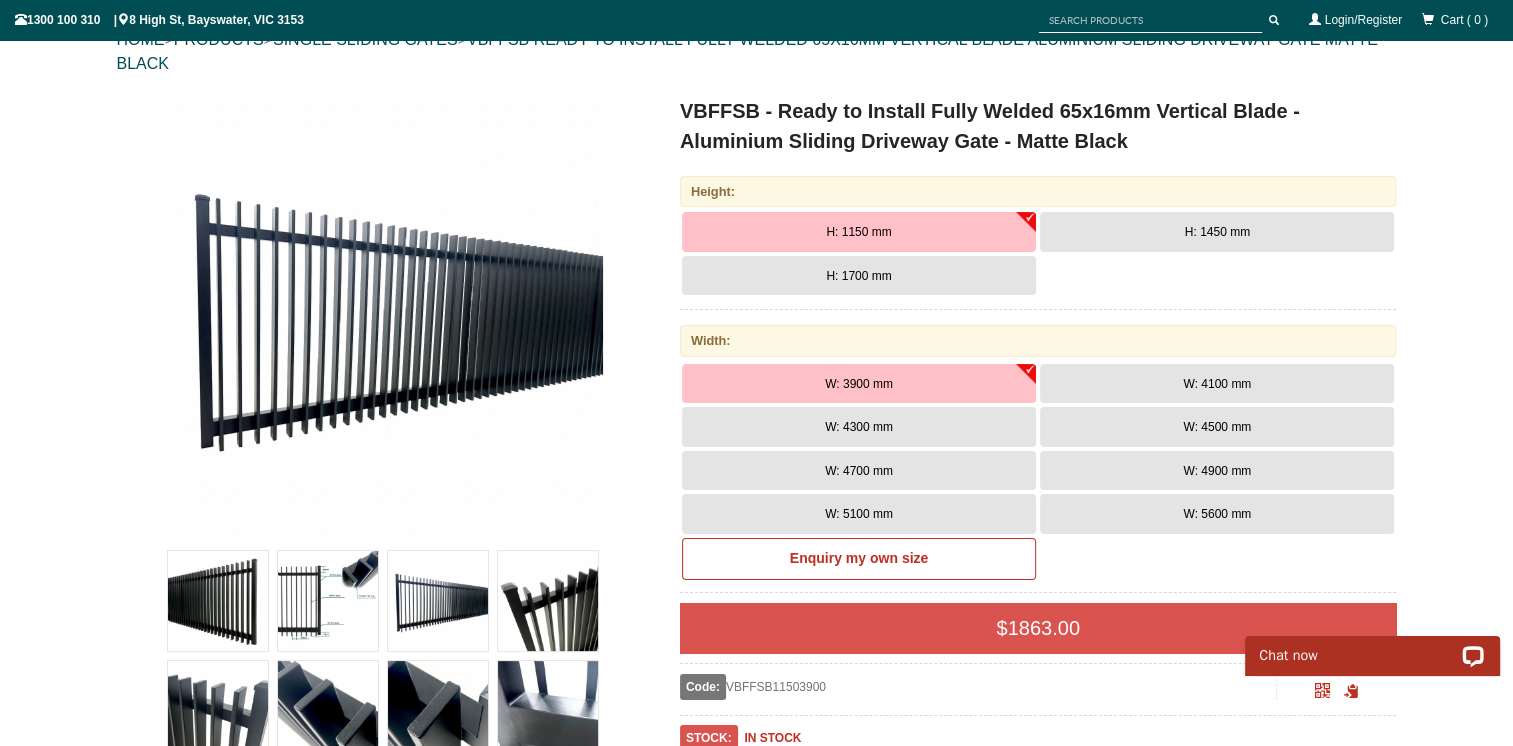 click on "H: 1700 mm" at bounding box center (859, 276) 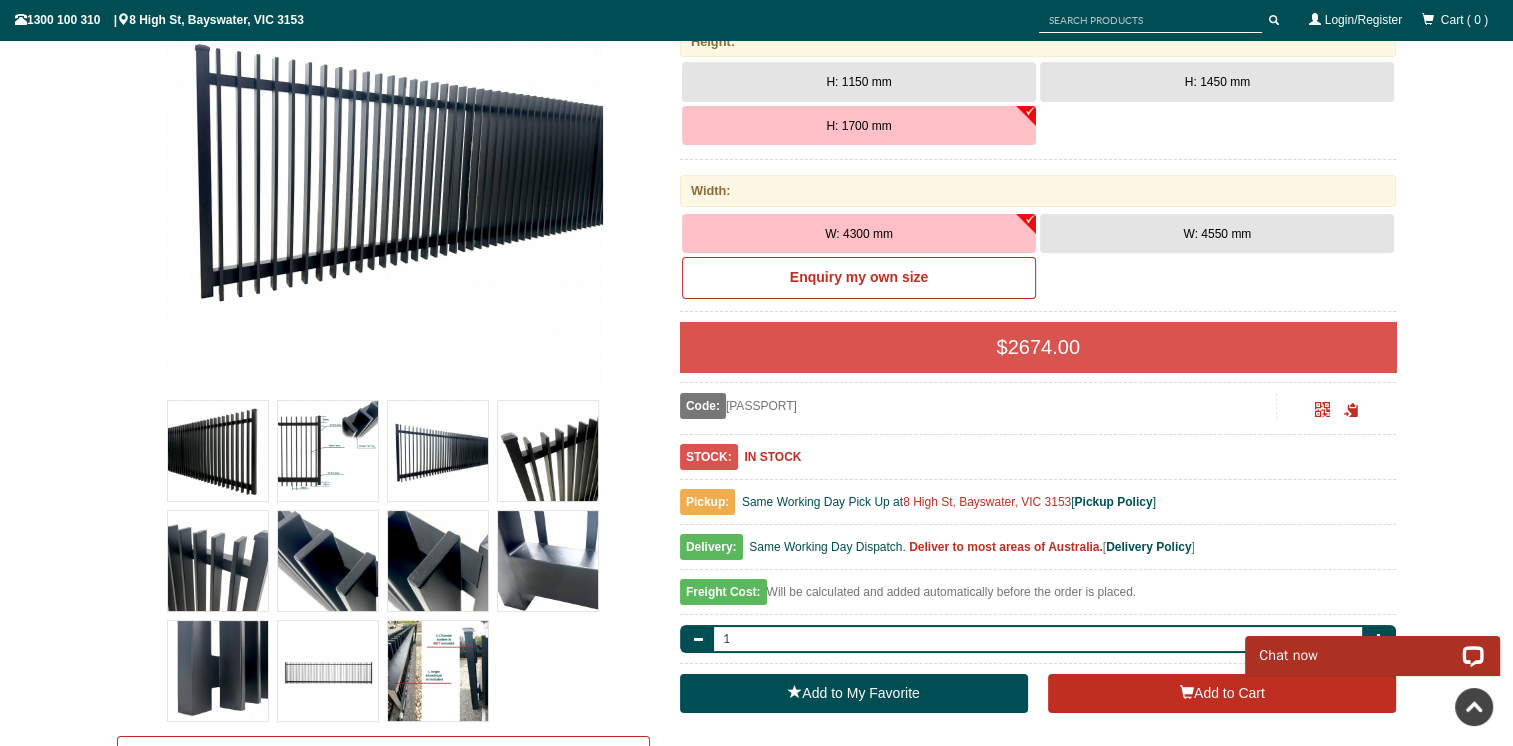 scroll, scrollTop: 372, scrollLeft: 0, axis: vertical 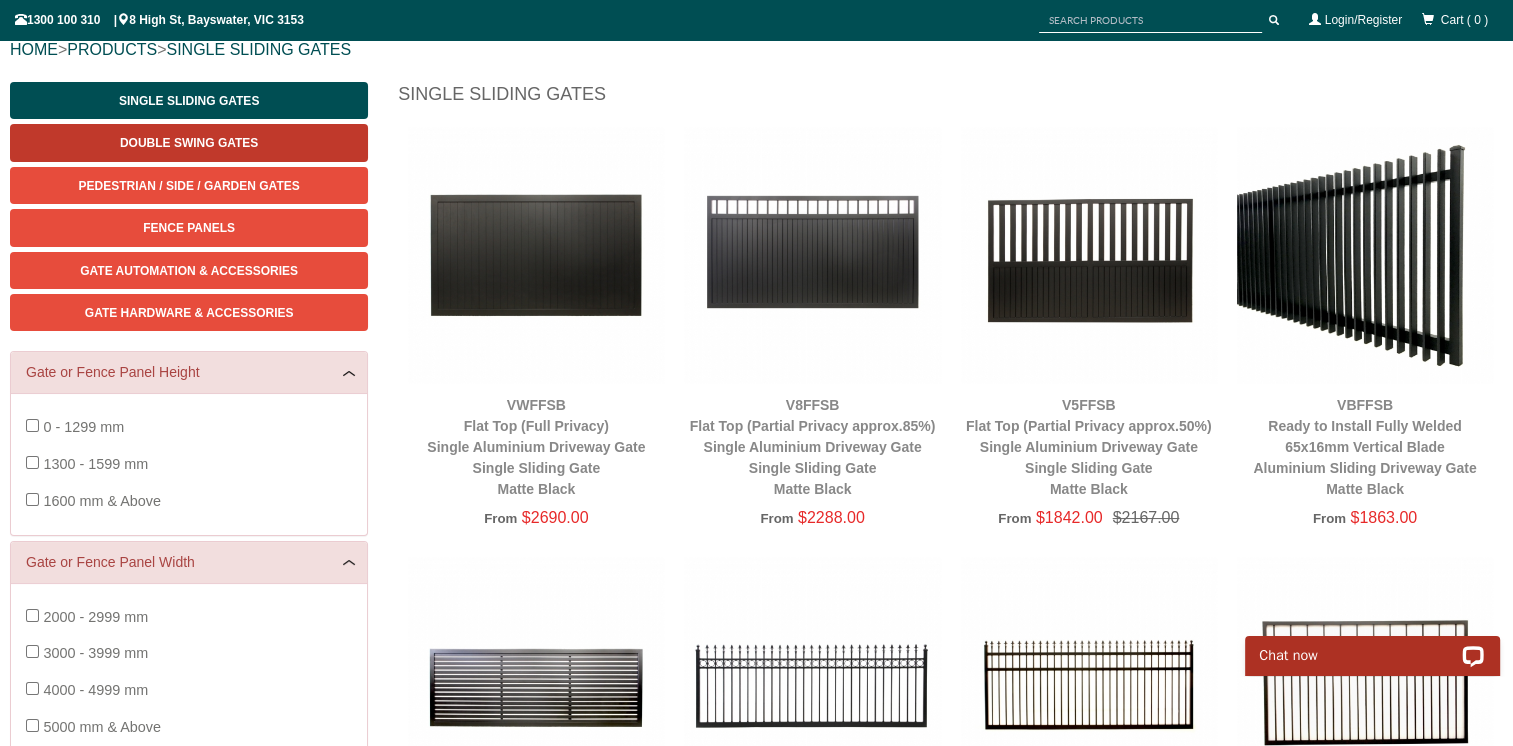 click on "Double Swing Gates" at bounding box center [189, 143] 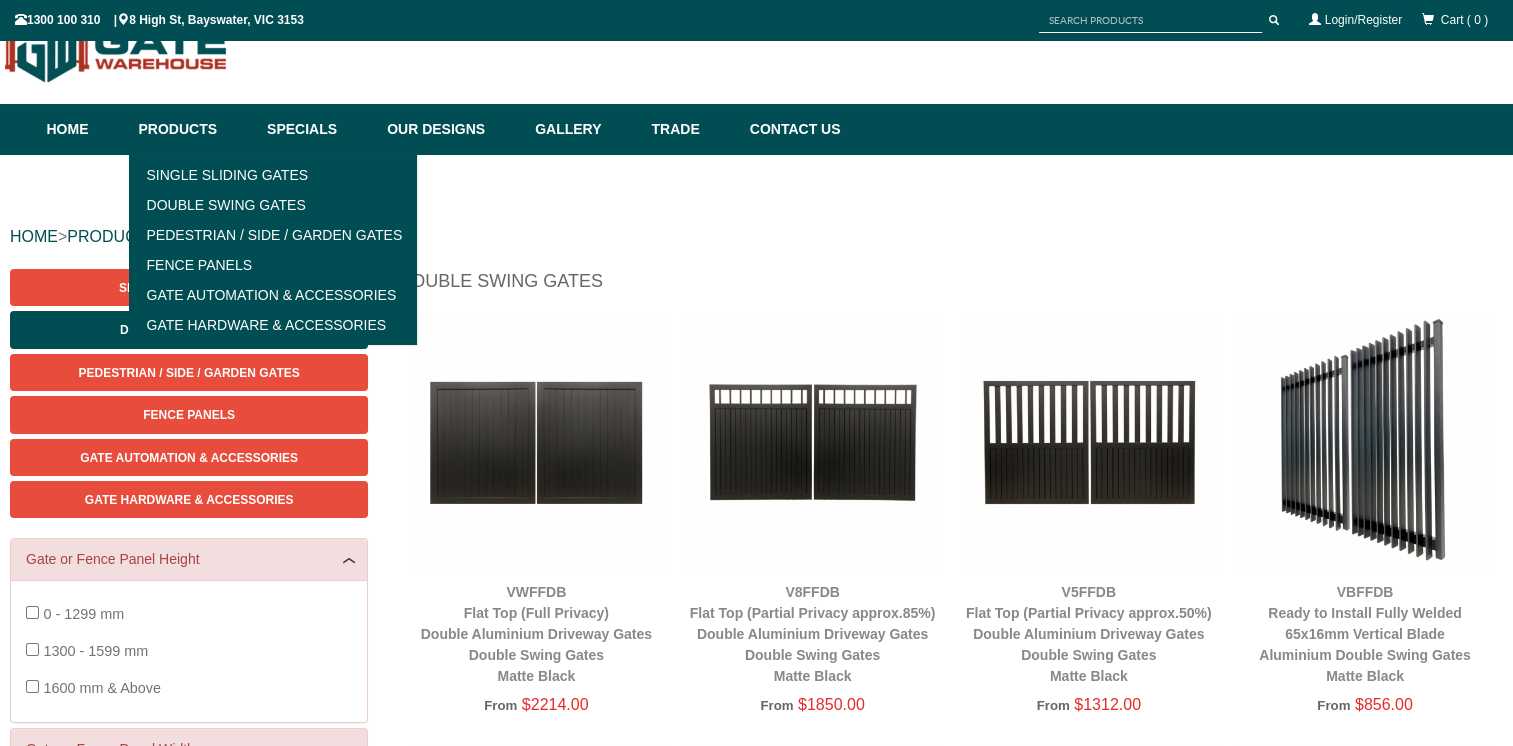 scroll, scrollTop: 50, scrollLeft: 0, axis: vertical 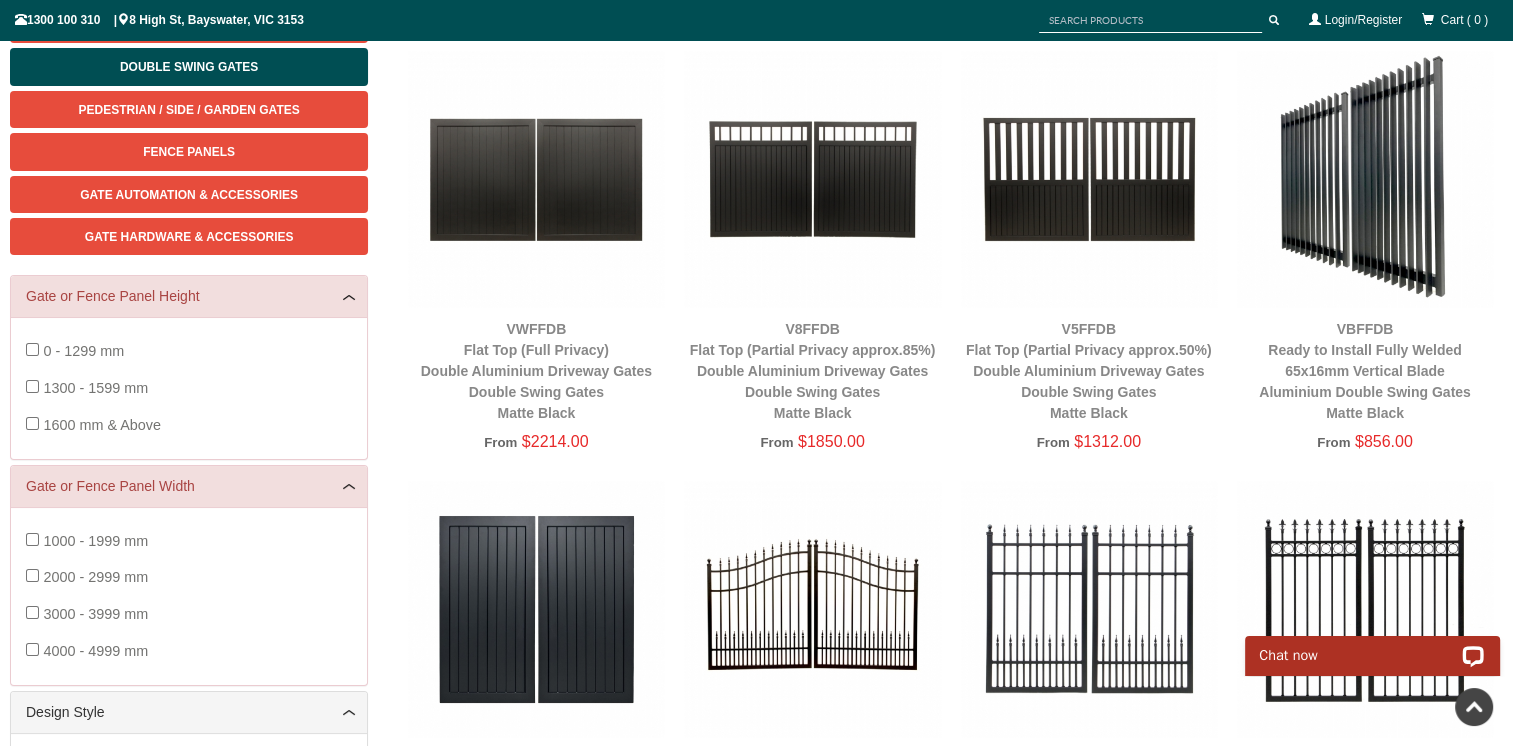 click at bounding box center (1365, 179) 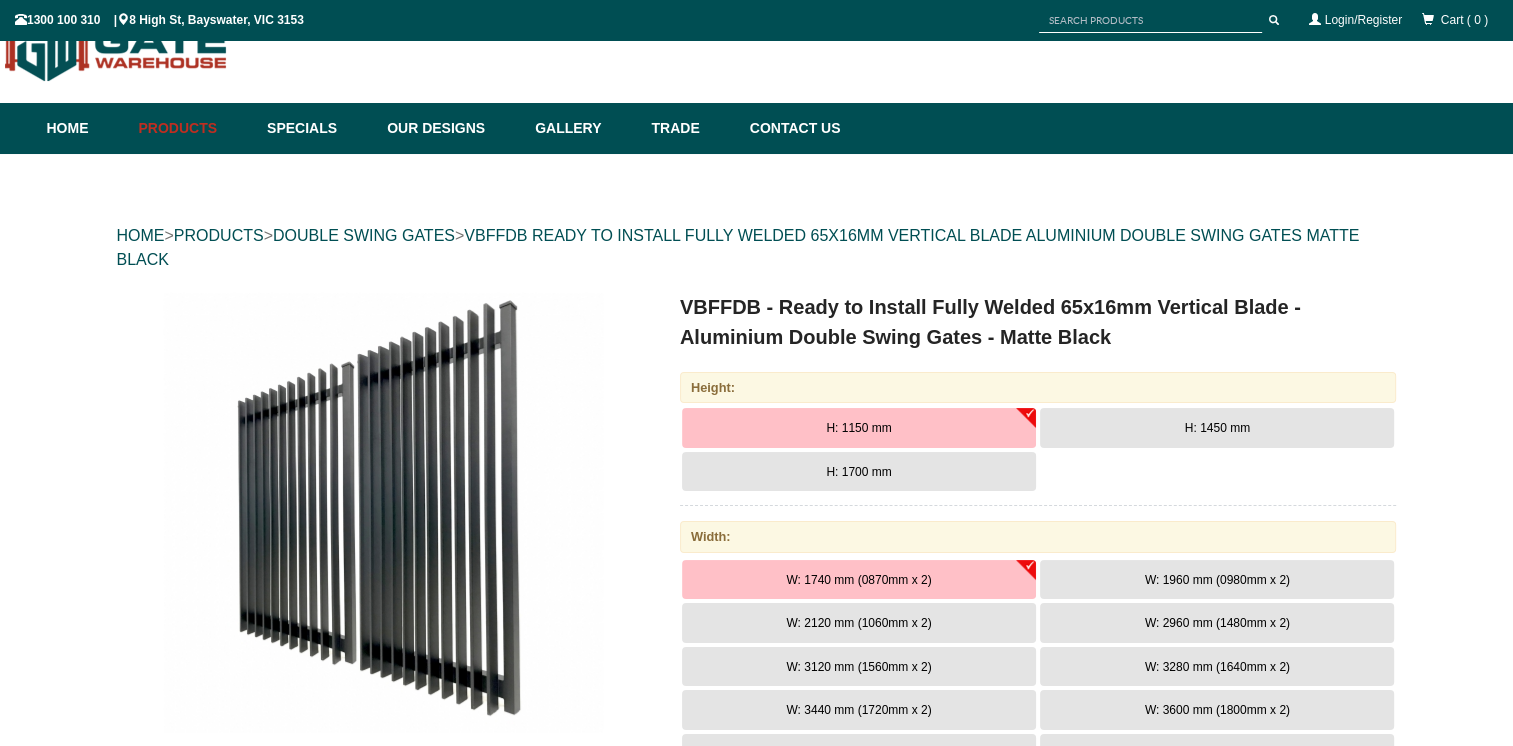 scroll, scrollTop: 50, scrollLeft: 0, axis: vertical 